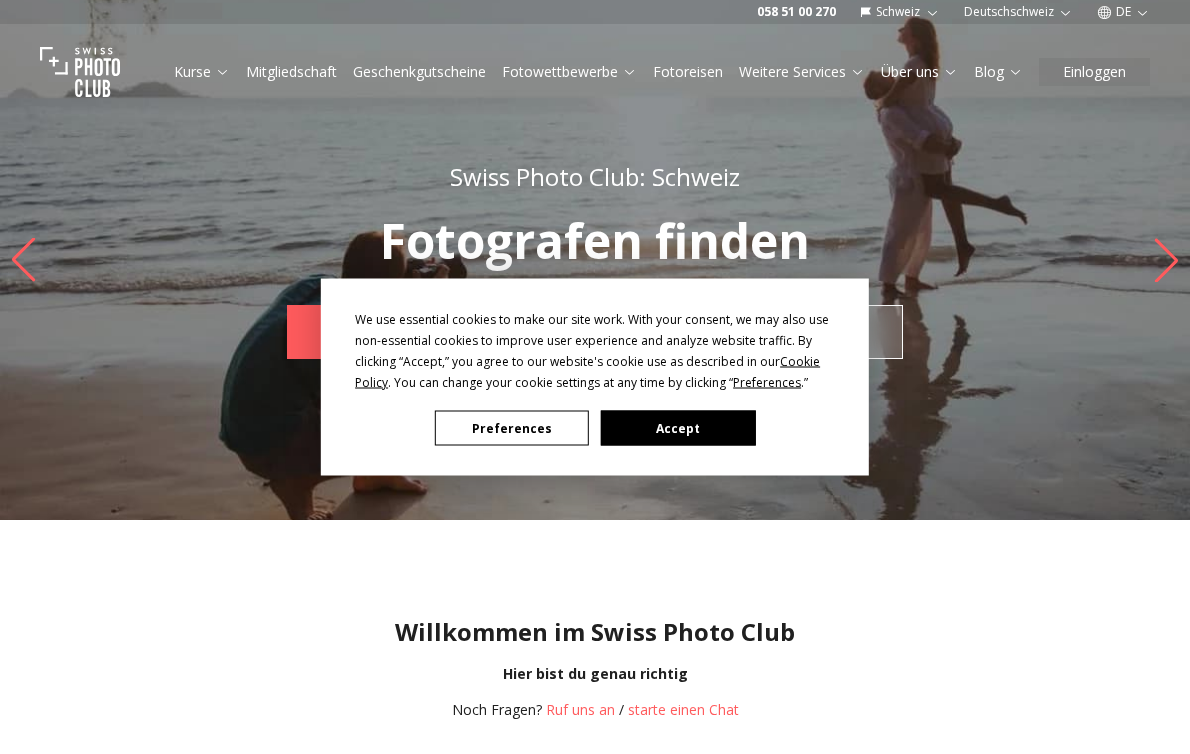 scroll, scrollTop: 0, scrollLeft: 0, axis: both 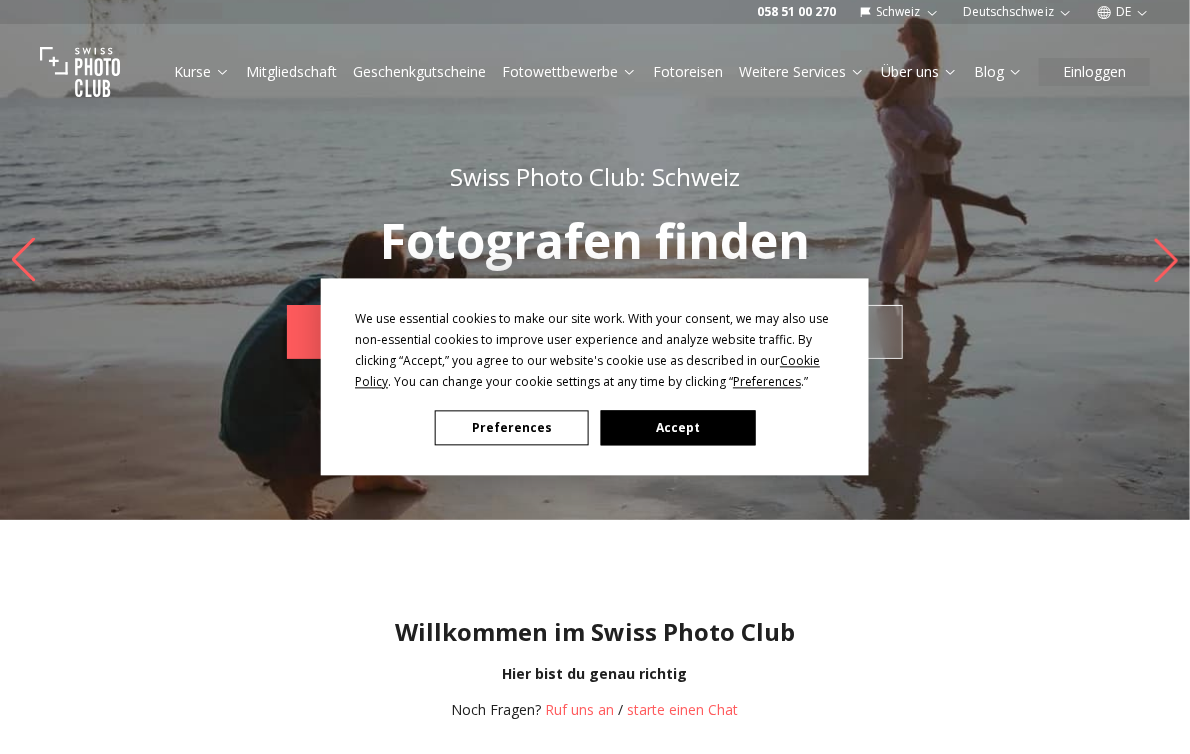 click on "Accept" at bounding box center [678, 428] 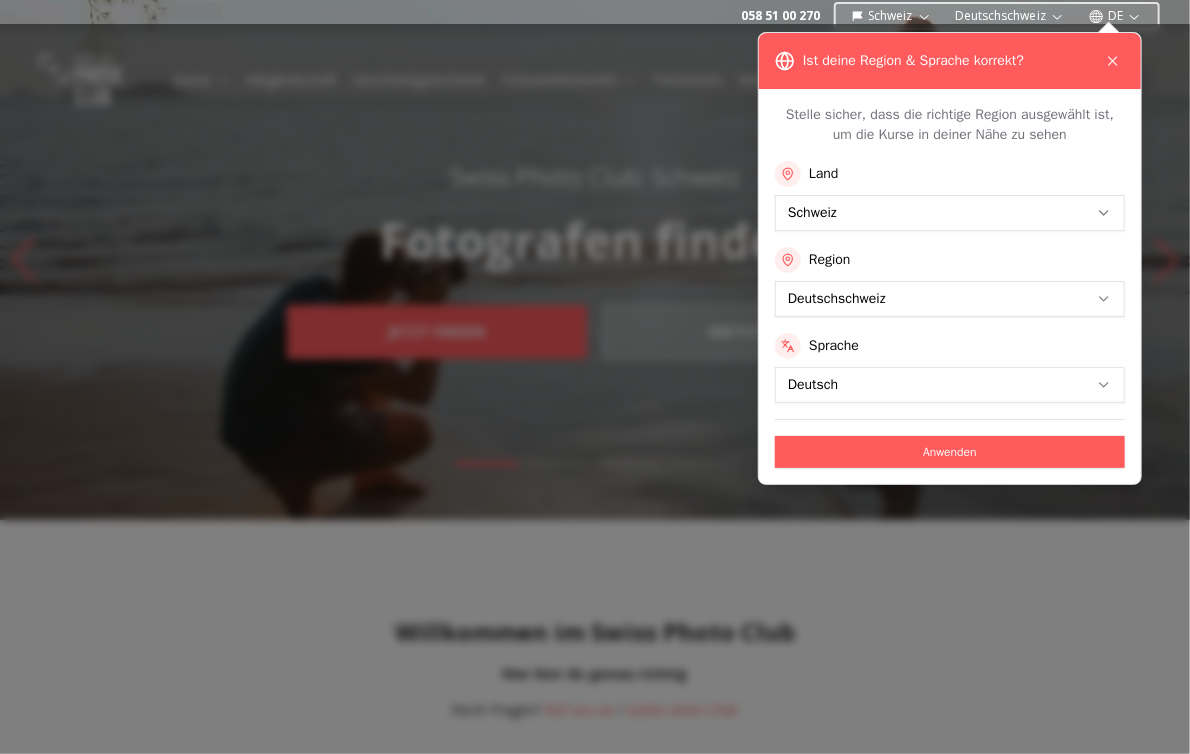 drag, startPoint x: 152, startPoint y: 325, endPoint x: 260, endPoint y: 579, distance: 276.00723 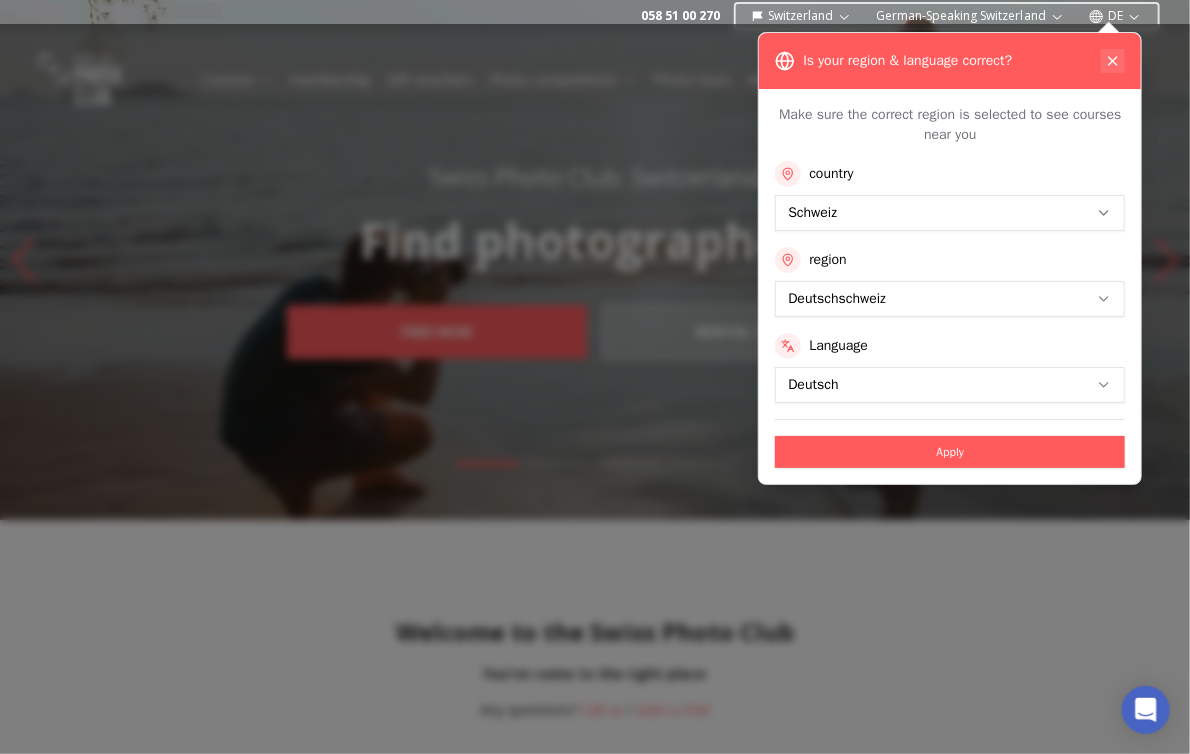 click 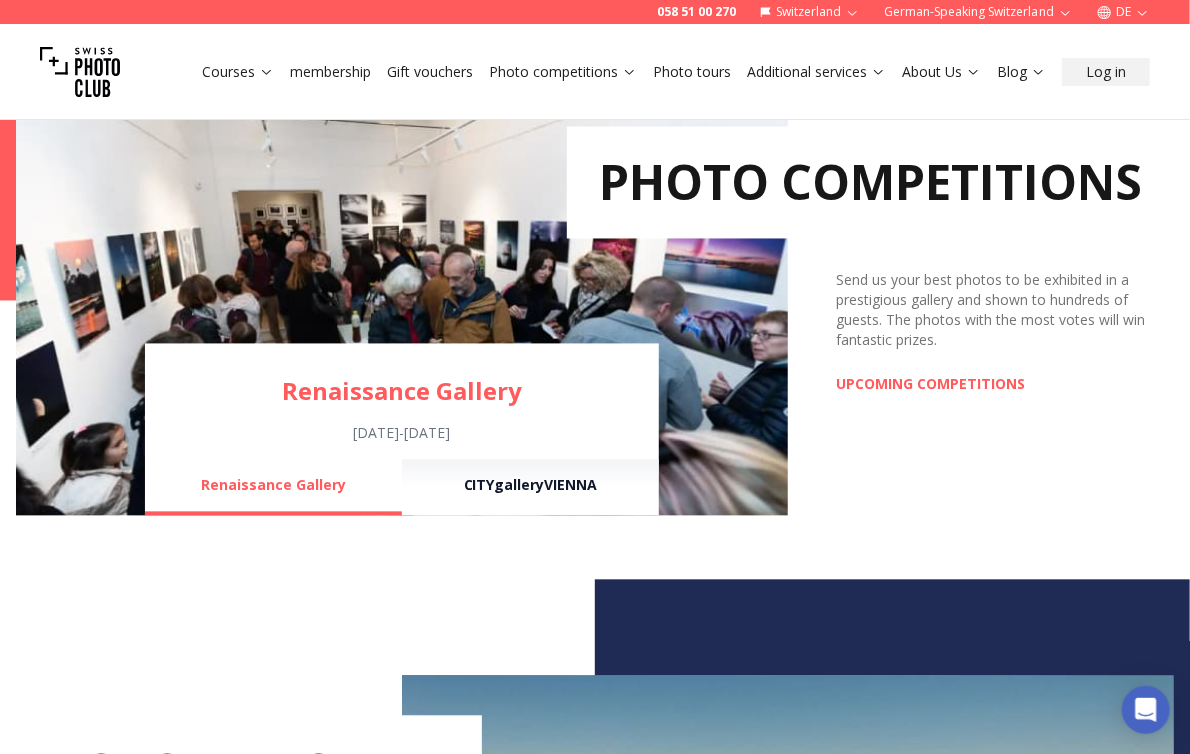 scroll, scrollTop: 1100, scrollLeft: 0, axis: vertical 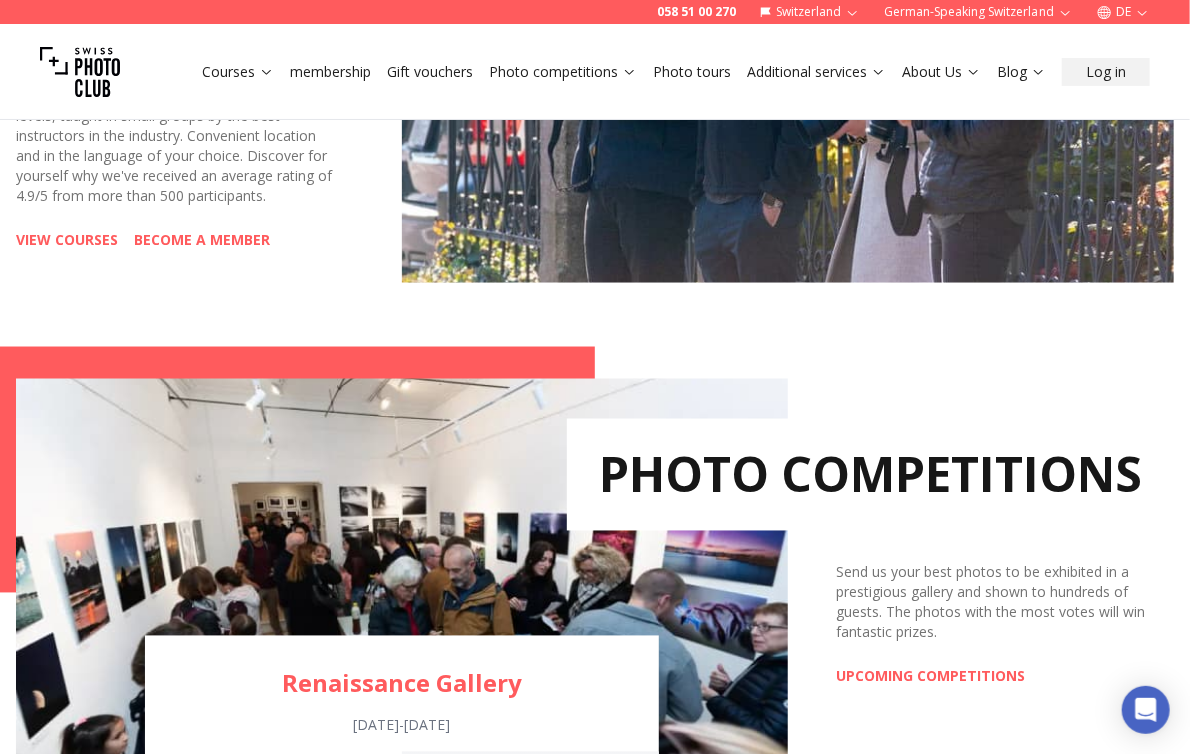 click on "Gift vouchers" at bounding box center [430, 71] 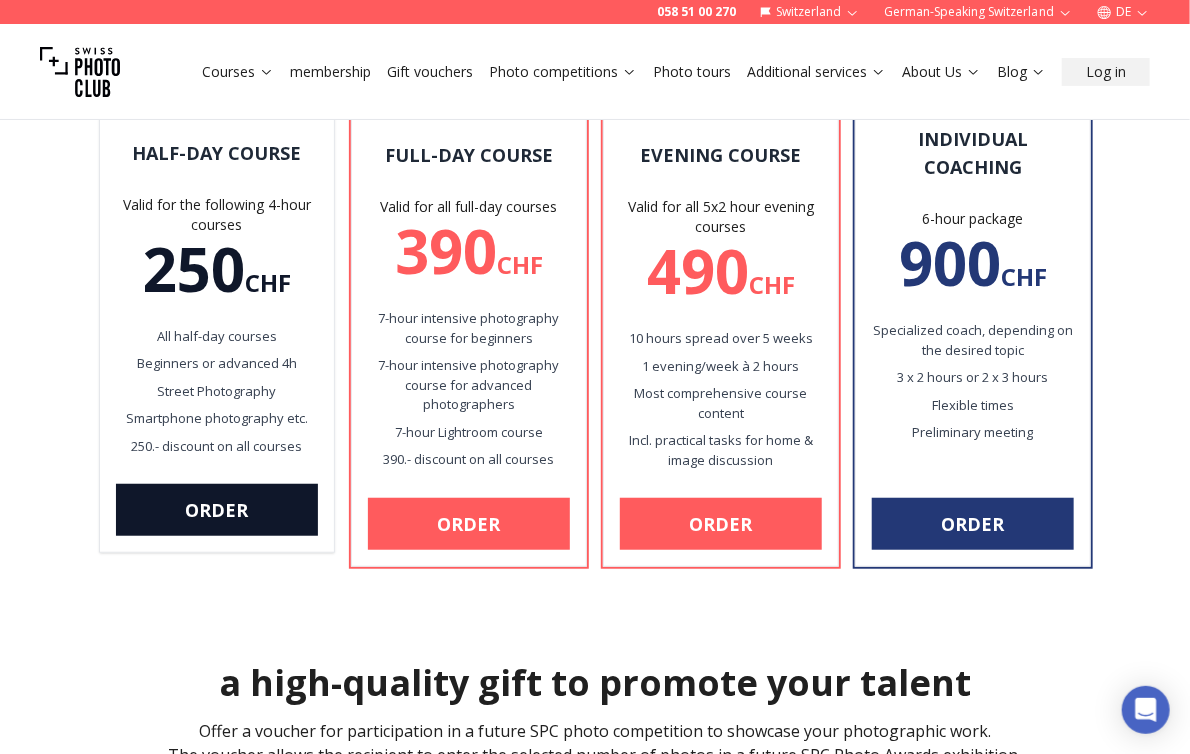 scroll, scrollTop: 200, scrollLeft: 0, axis: vertical 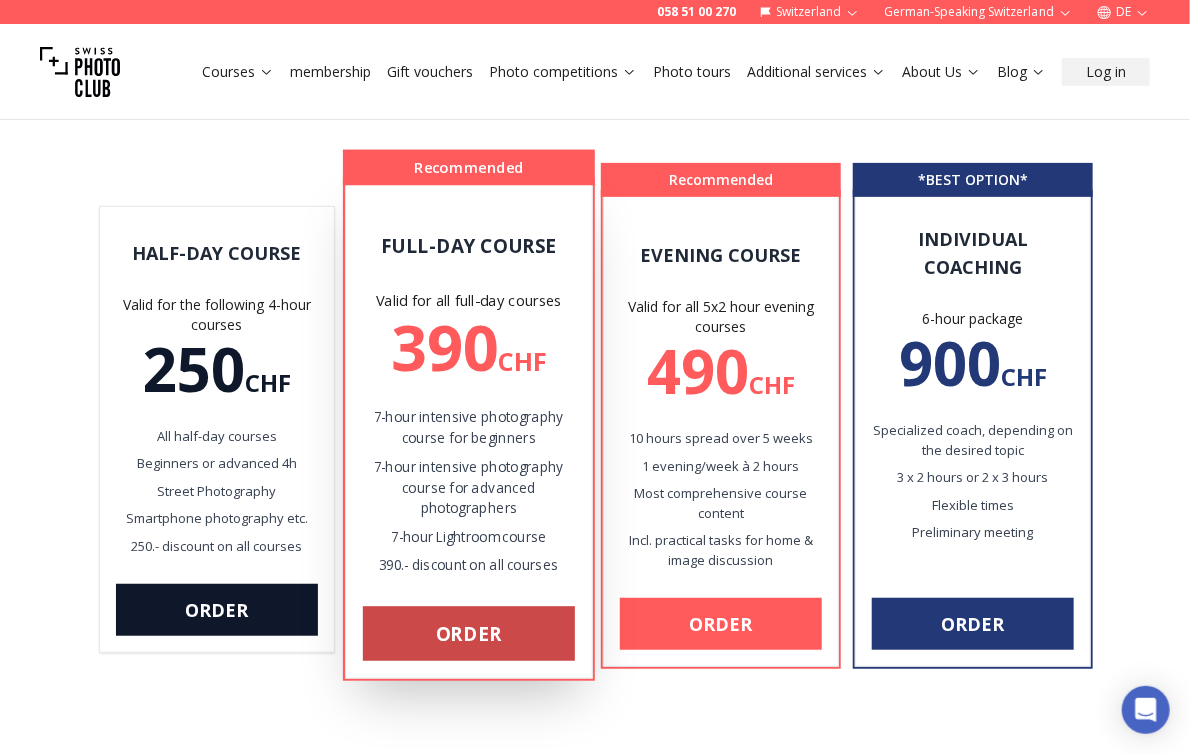 click on "Order" at bounding box center [469, 633] 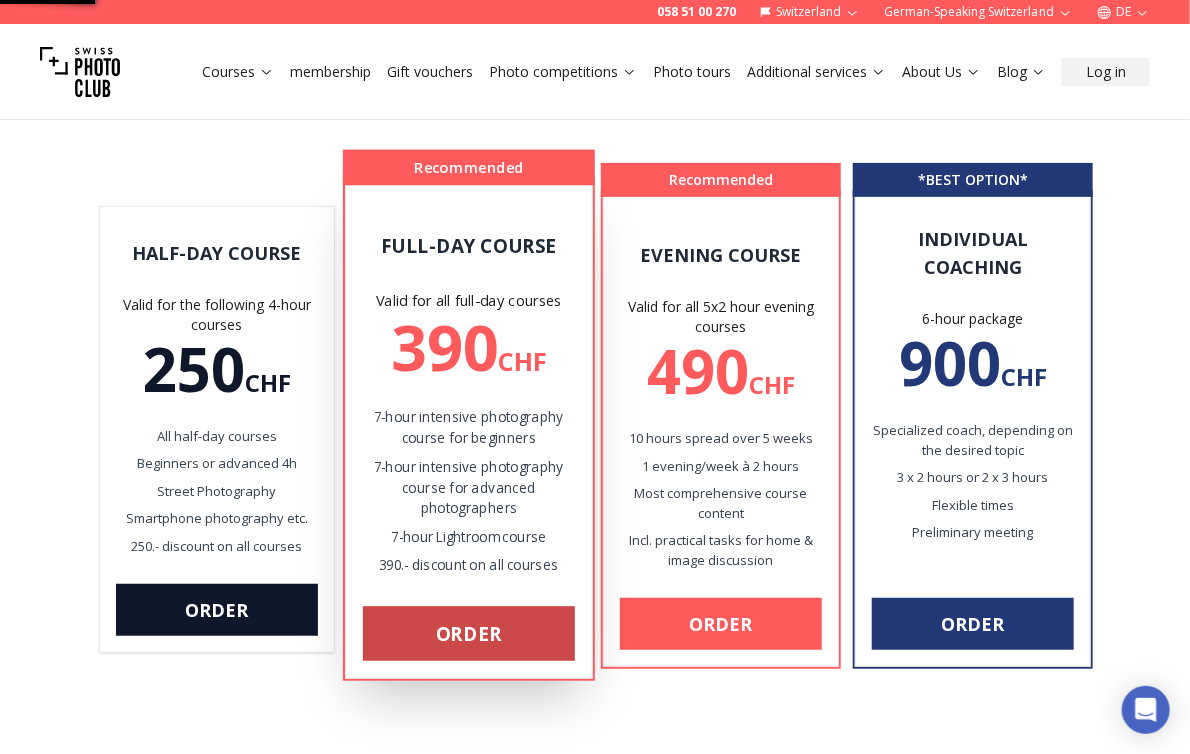 scroll, scrollTop: 0, scrollLeft: 0, axis: both 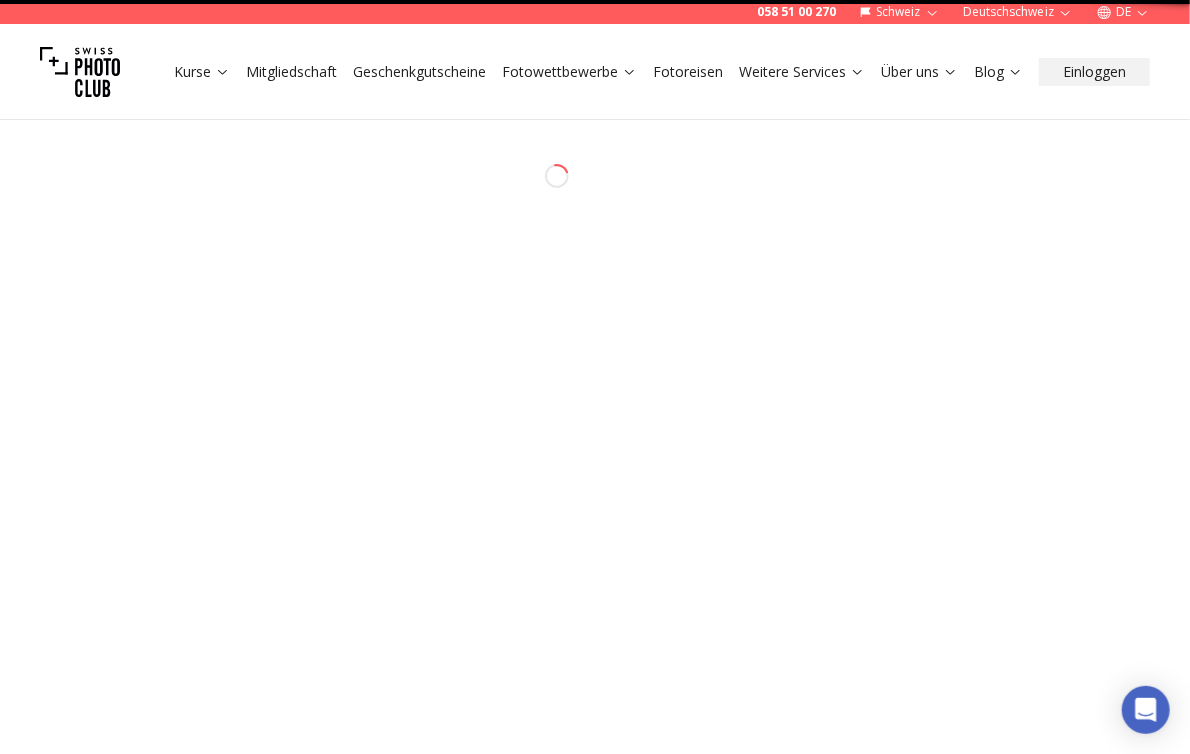 select on "**" 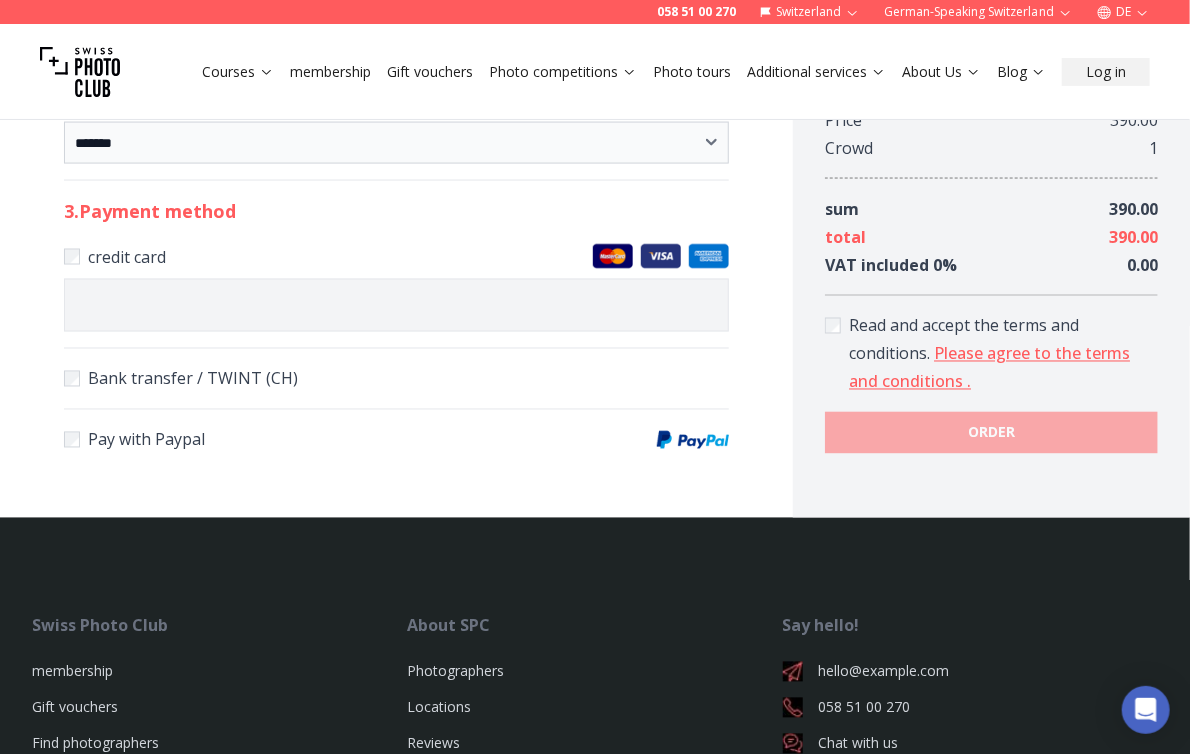 scroll, scrollTop: 1200, scrollLeft: 0, axis: vertical 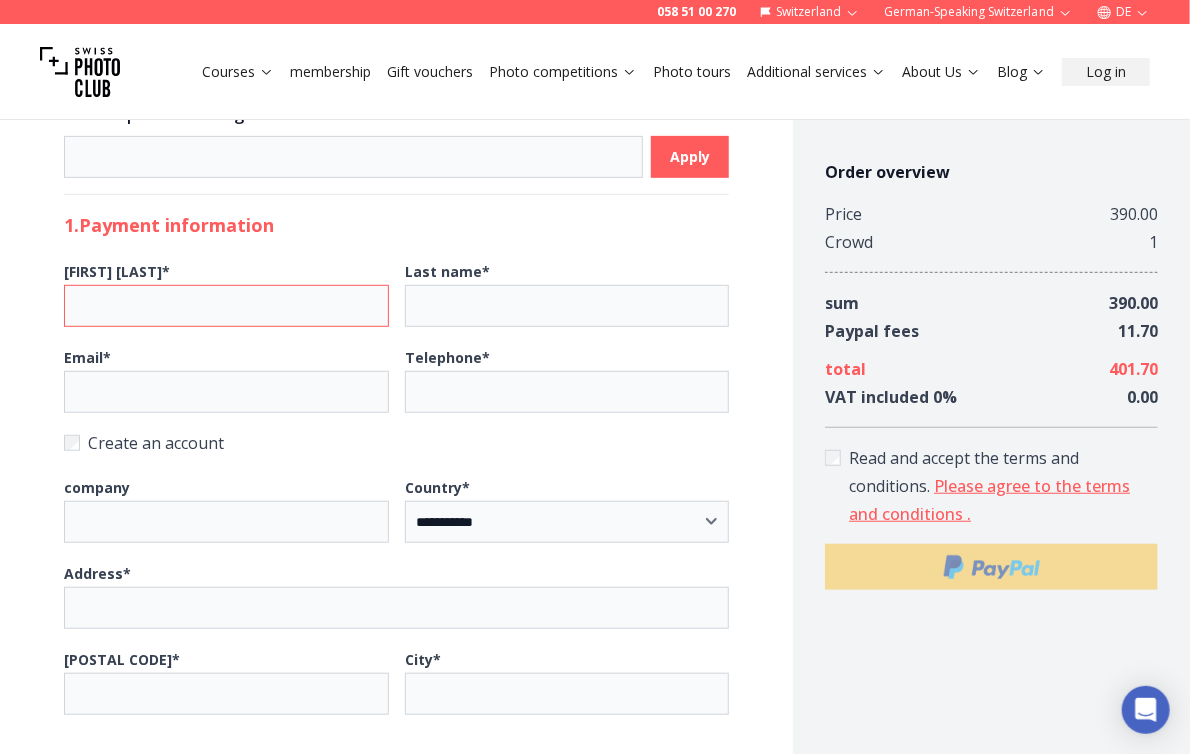 click on "[FIRST] [LAST]" at bounding box center [226, 306] 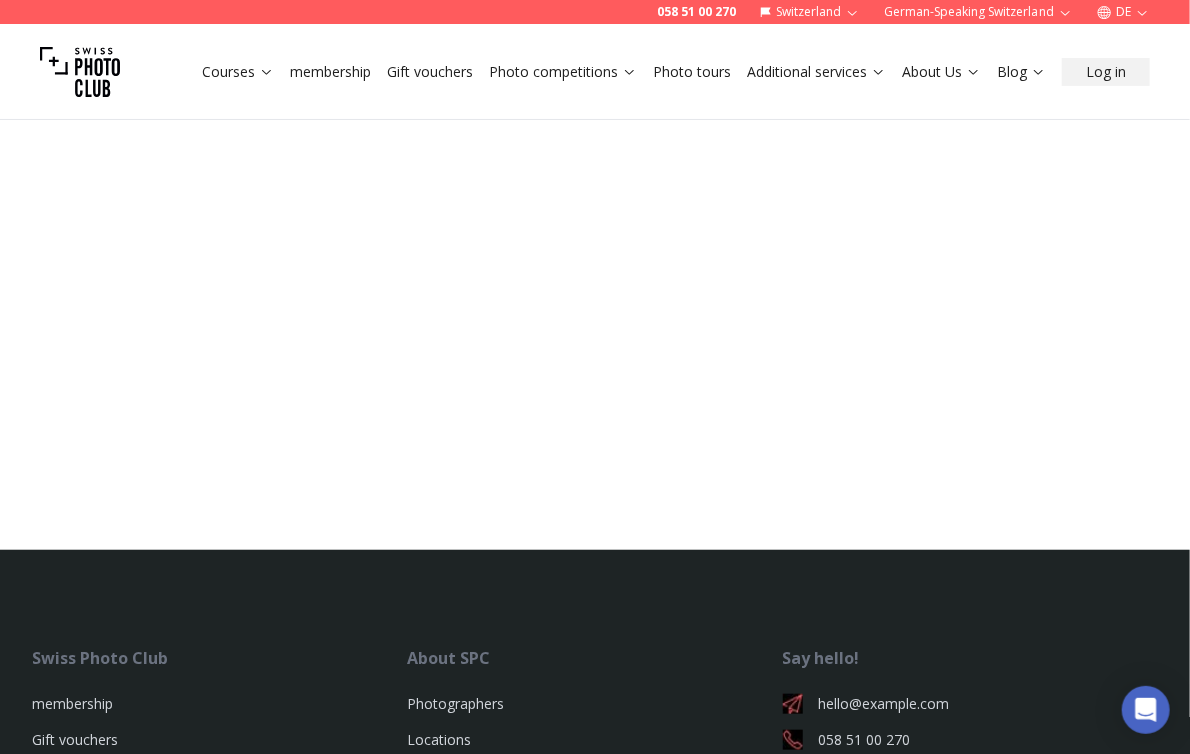 select on "*******" 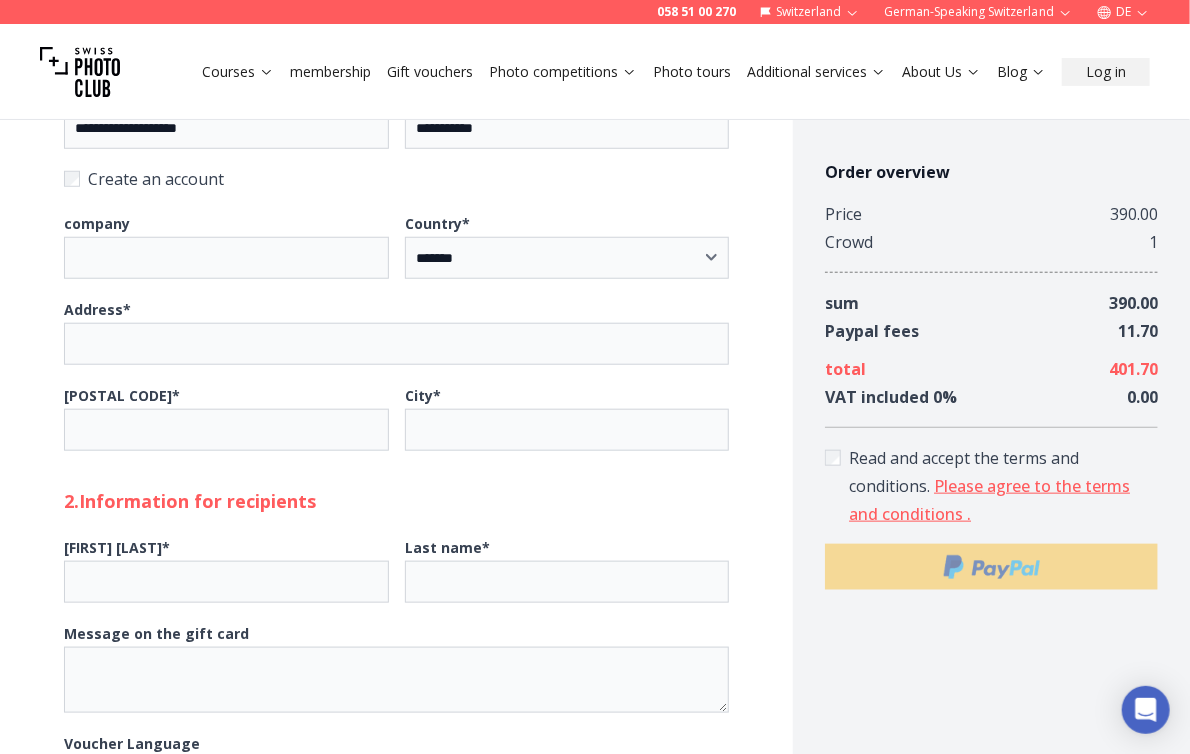 scroll, scrollTop: 600, scrollLeft: 0, axis: vertical 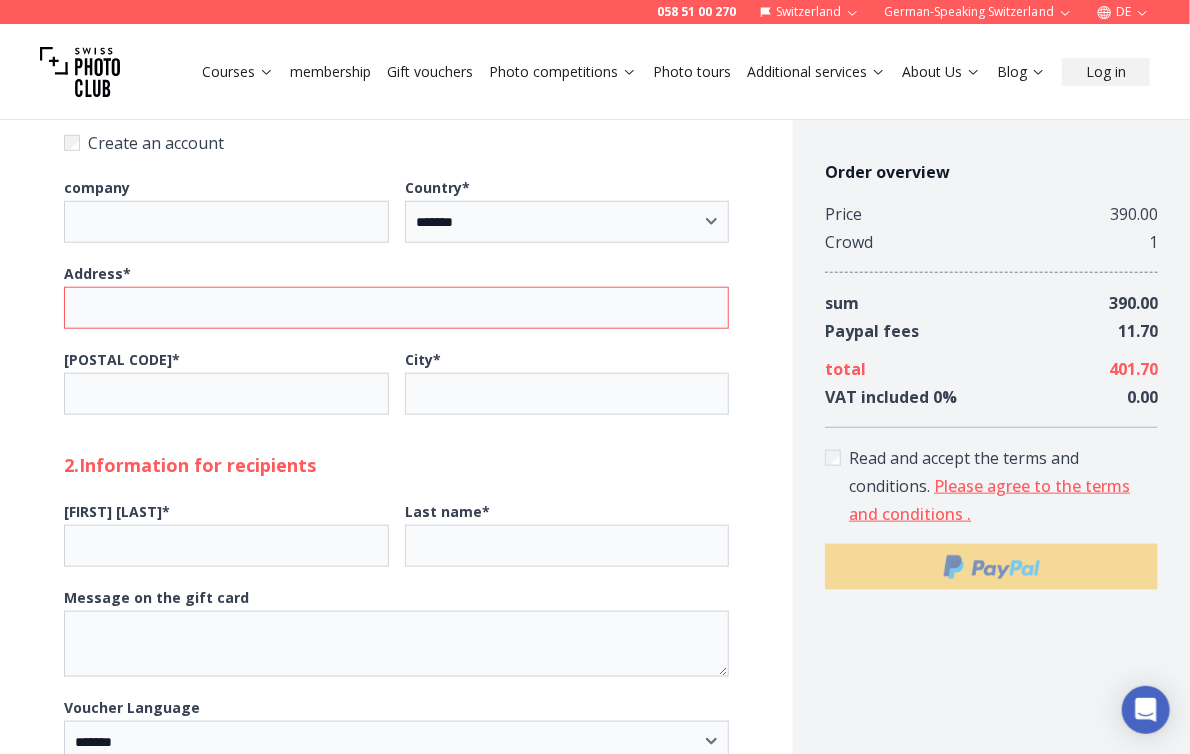 click on "[ADDRESS] *" at bounding box center (396, 308) 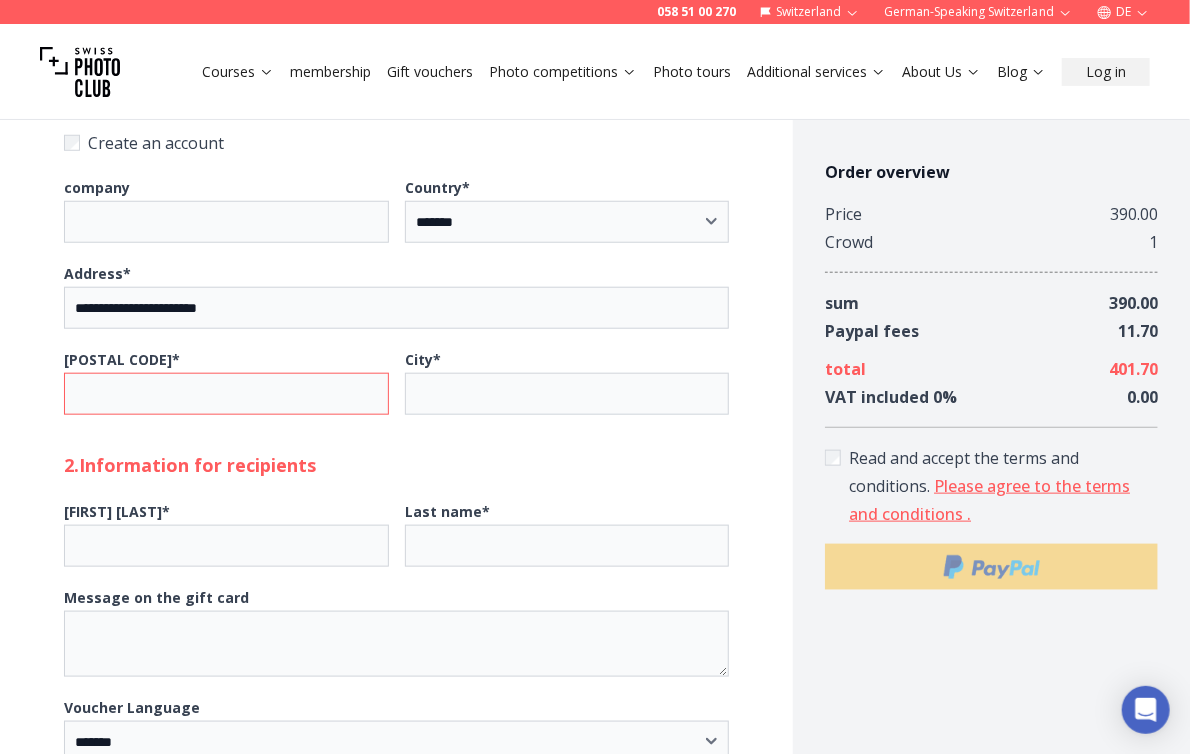 type on "*****" 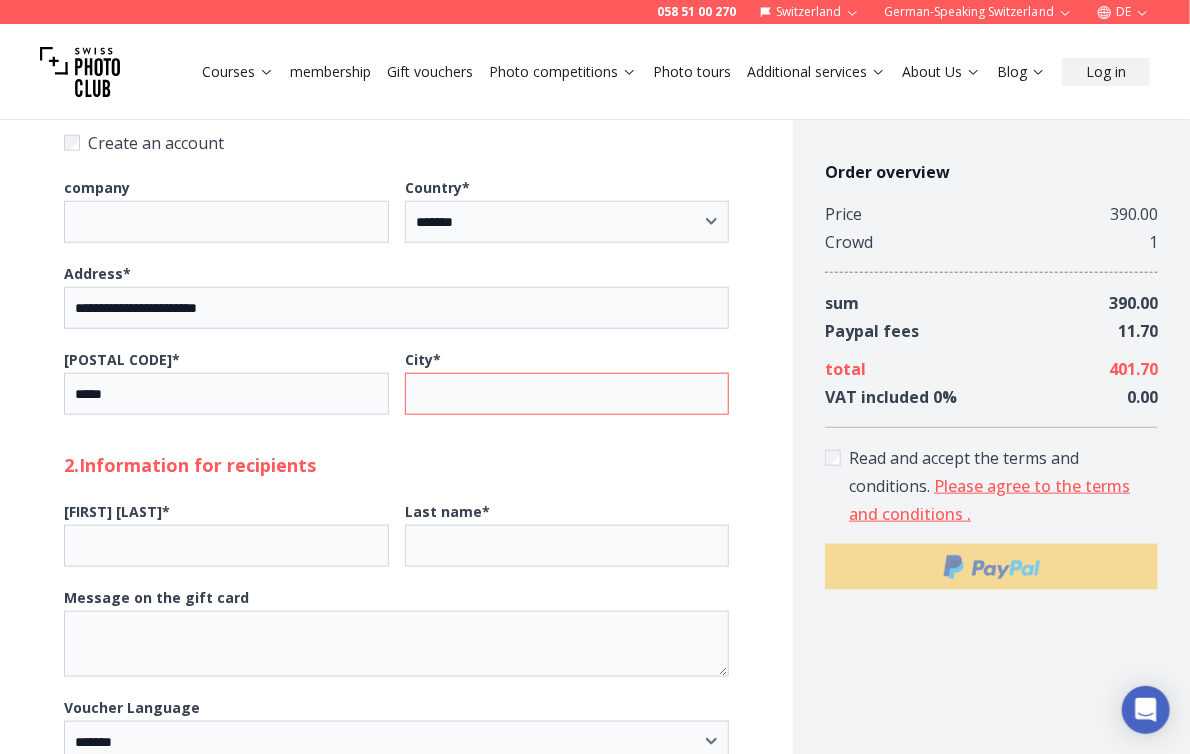 type on "******" 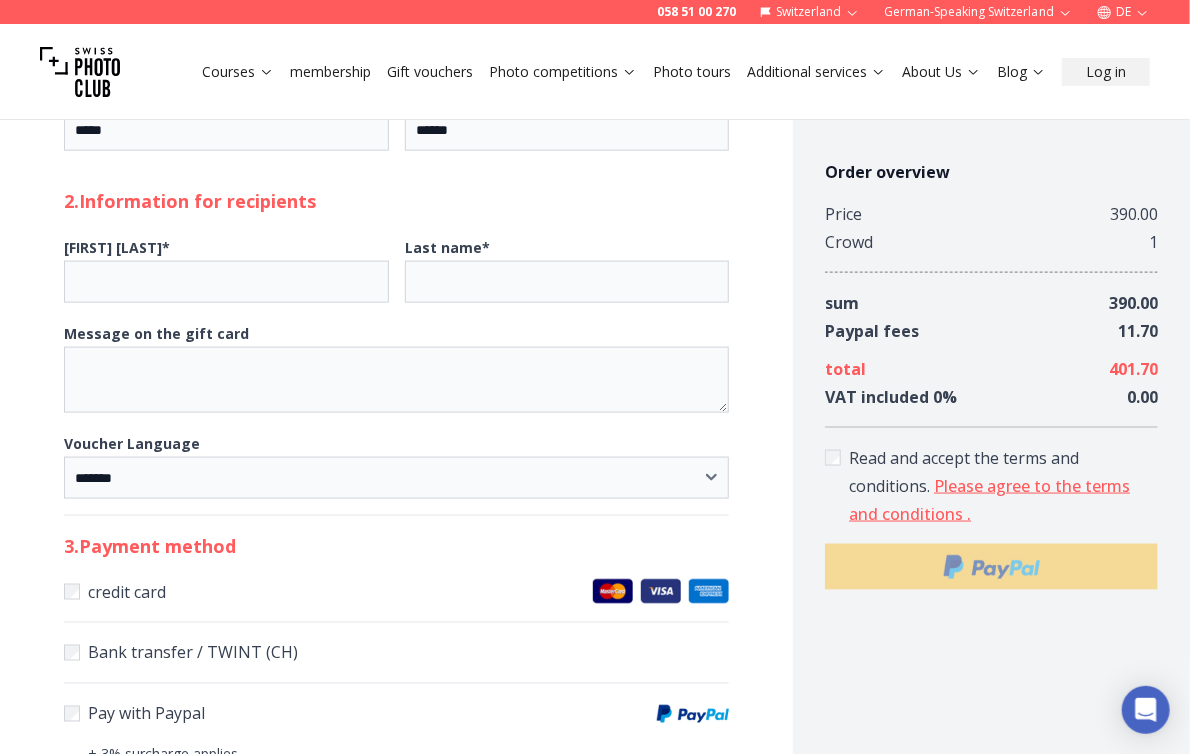 scroll, scrollTop: 900, scrollLeft: 0, axis: vertical 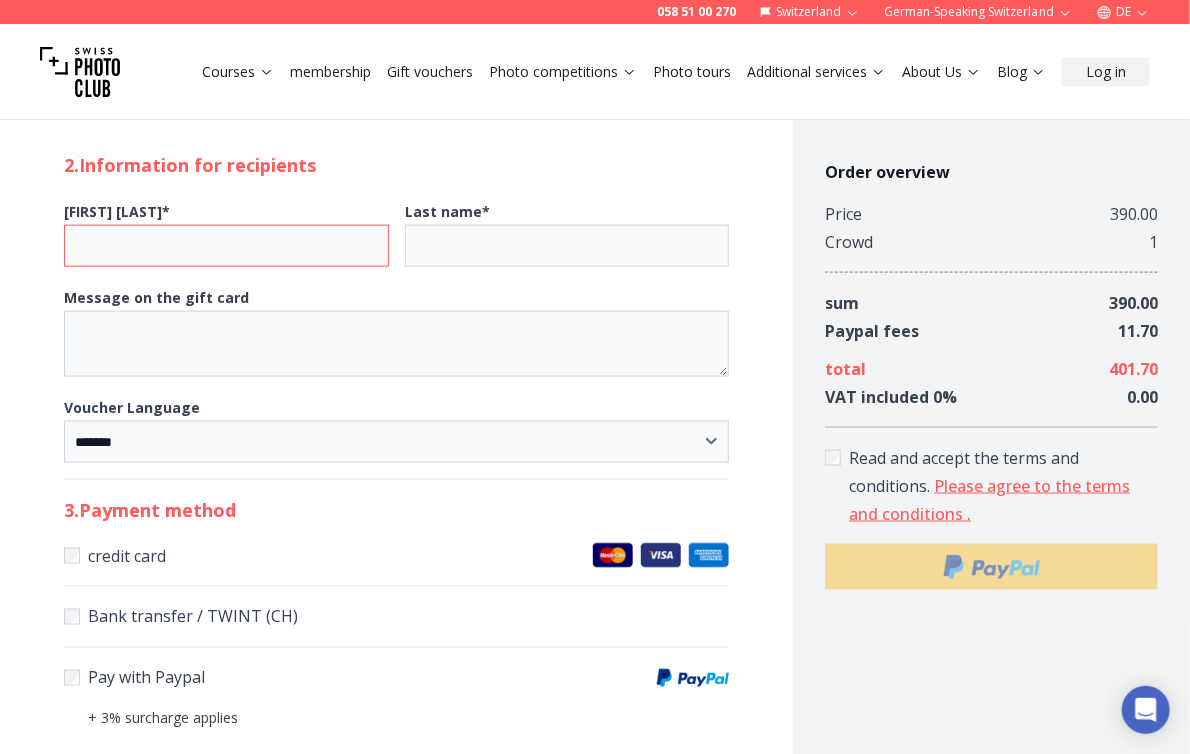 click on "[FIRST] [LAST]" at bounding box center [226, 246] 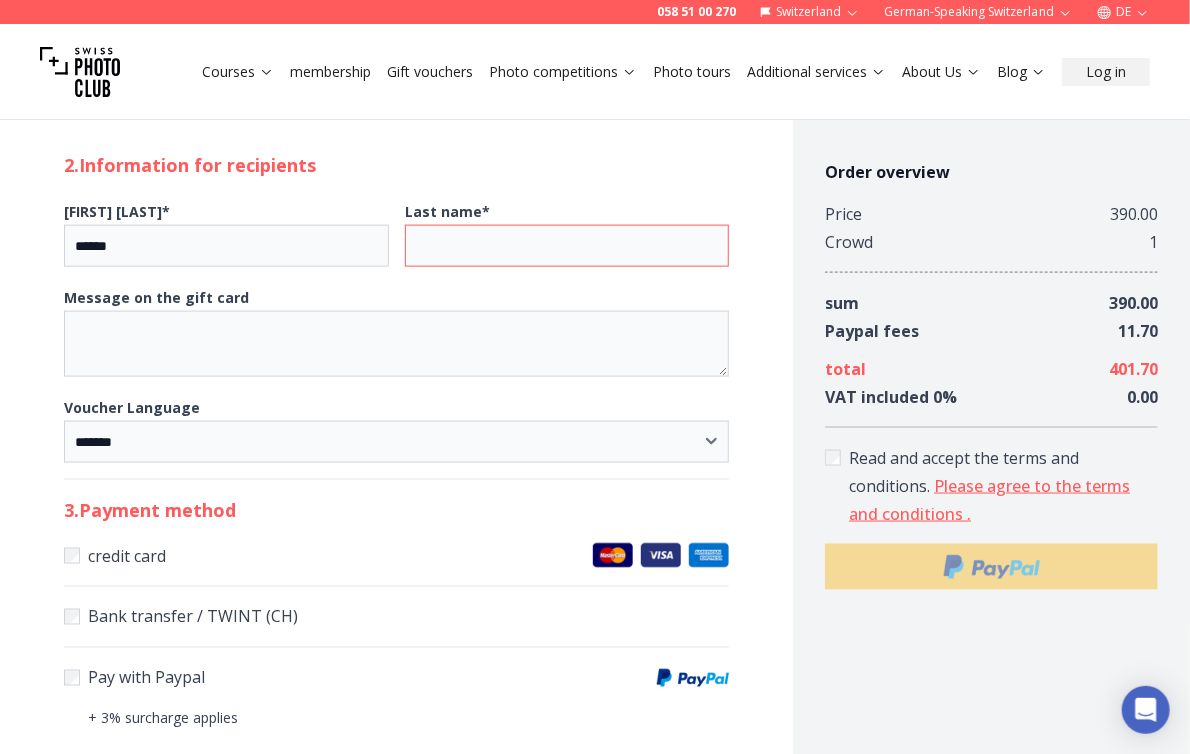 type on "******" 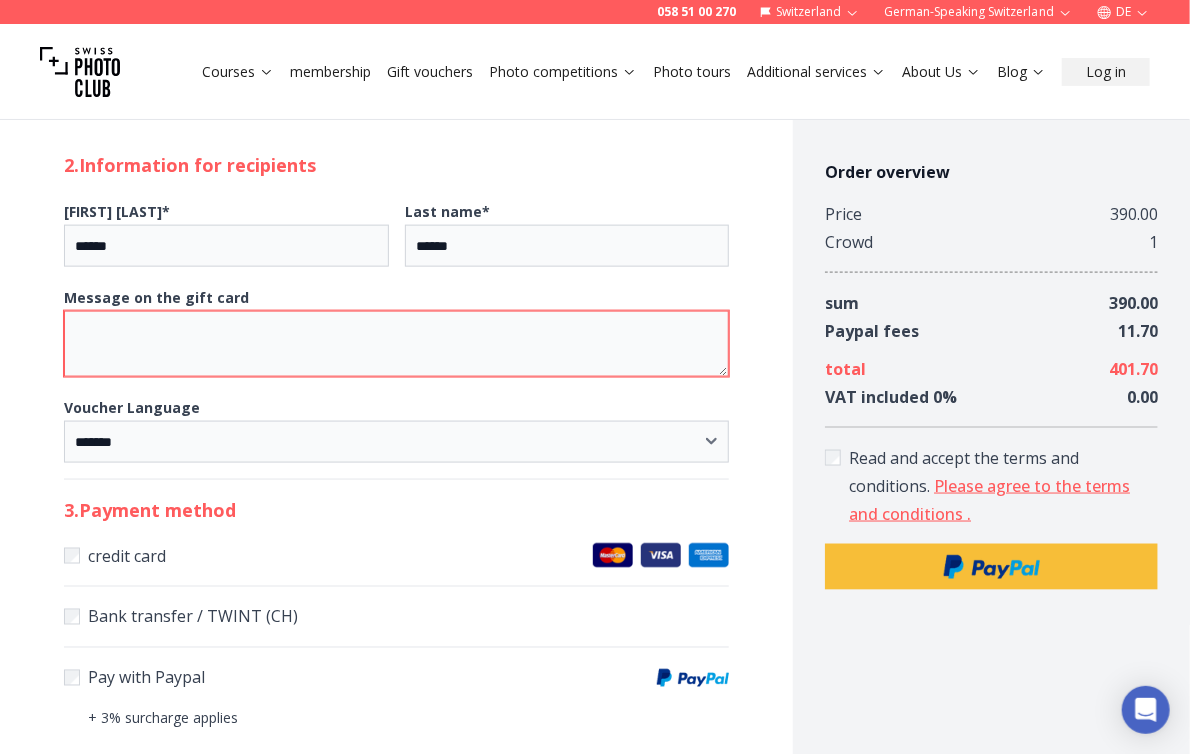 click on "Message on the gift card" at bounding box center (396, 344) 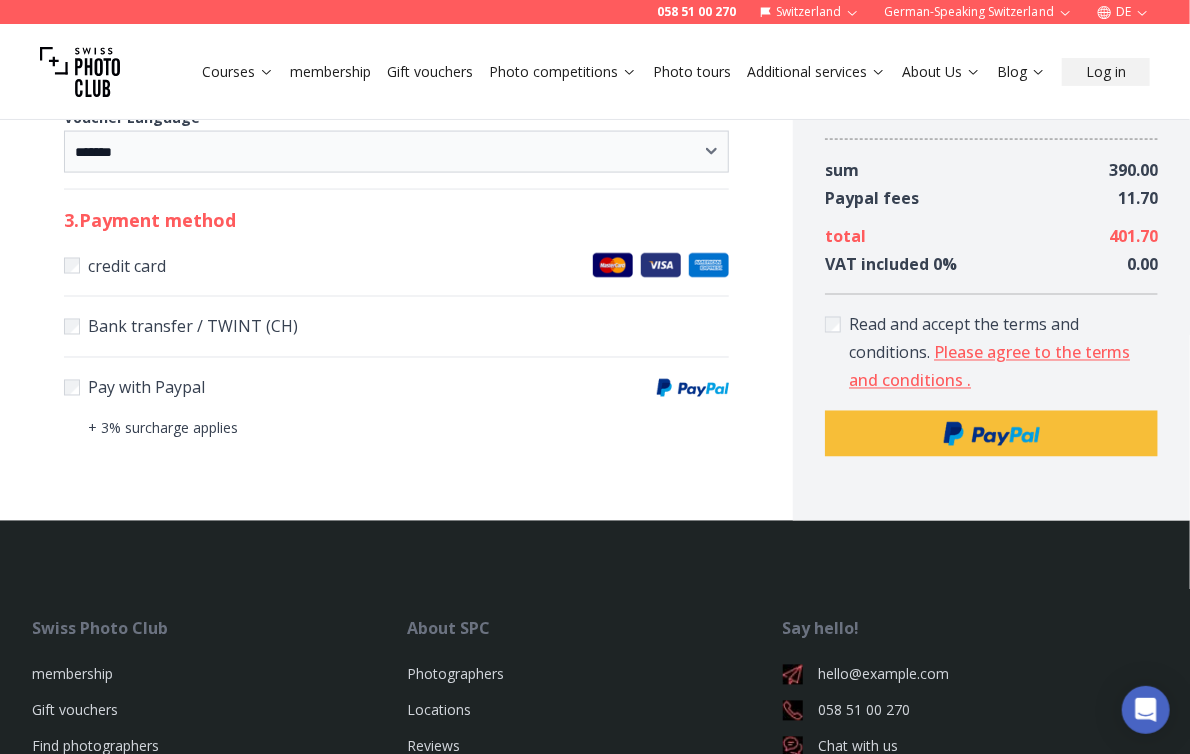 scroll, scrollTop: 1200, scrollLeft: 0, axis: vertical 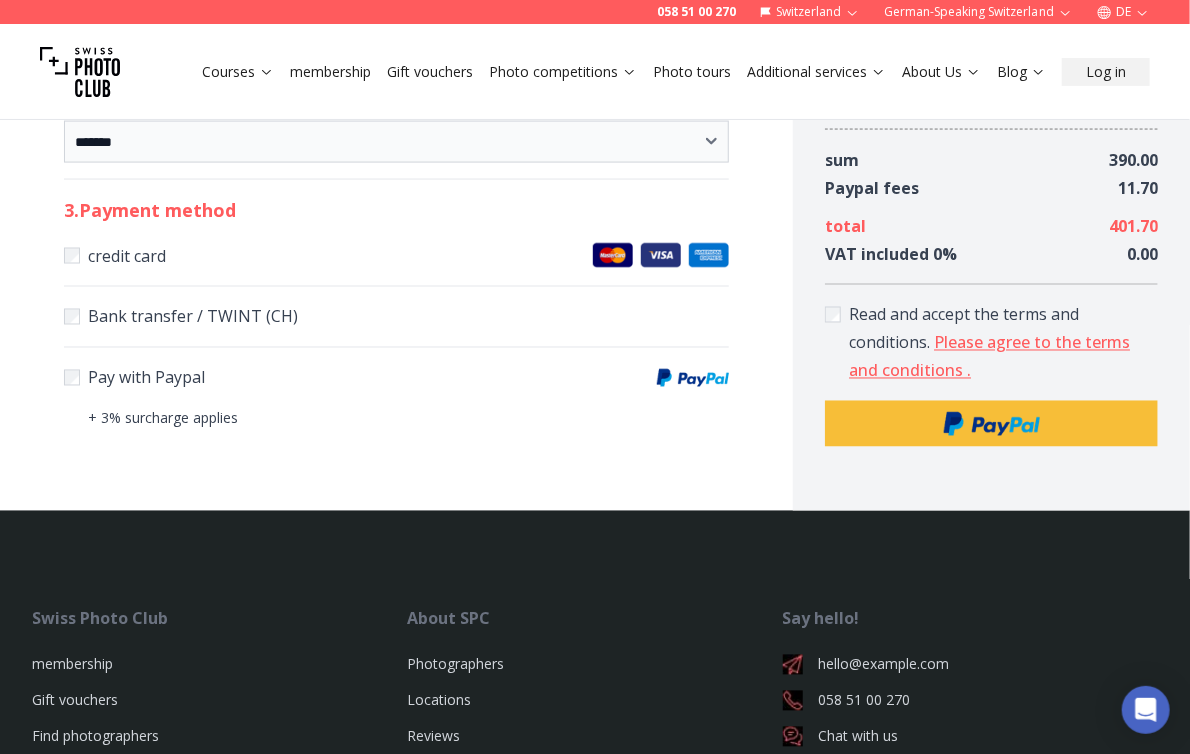 type on "*********" 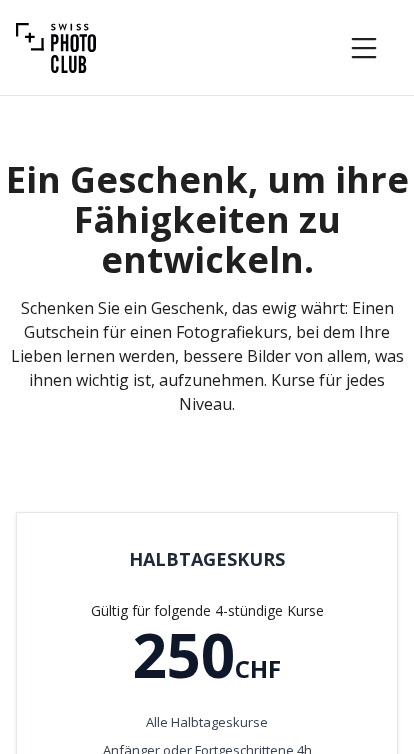 scroll, scrollTop: 300, scrollLeft: 0, axis: vertical 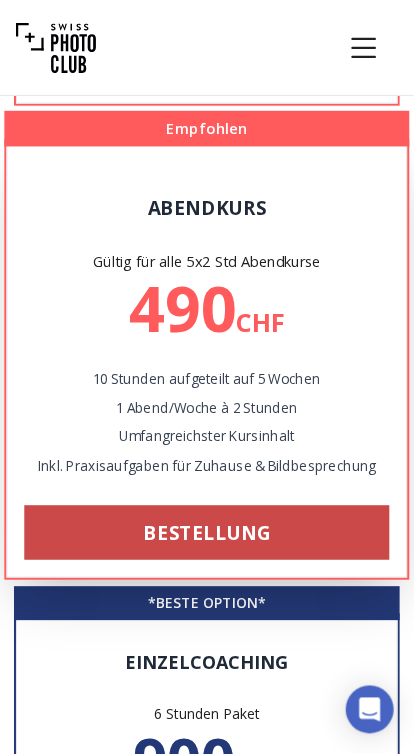click on "Bestellung" at bounding box center (206, 532) 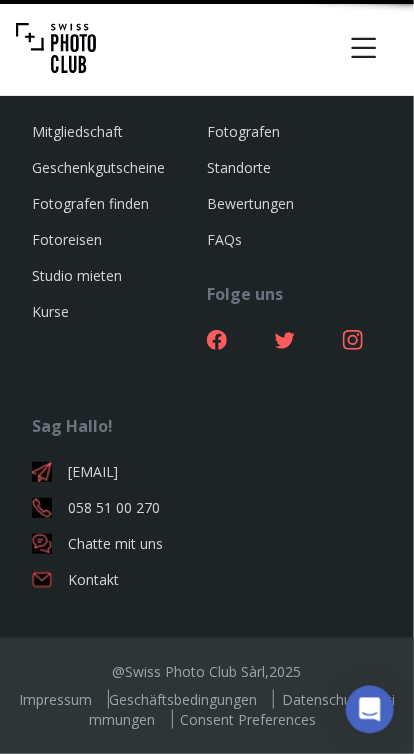 scroll, scrollTop: 0, scrollLeft: 0, axis: both 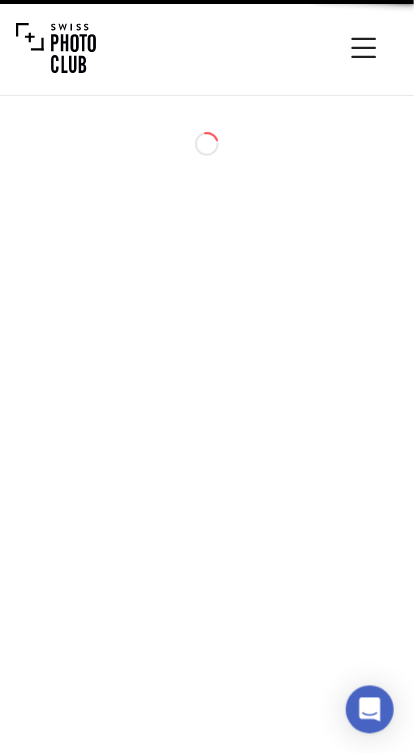 select on "**" 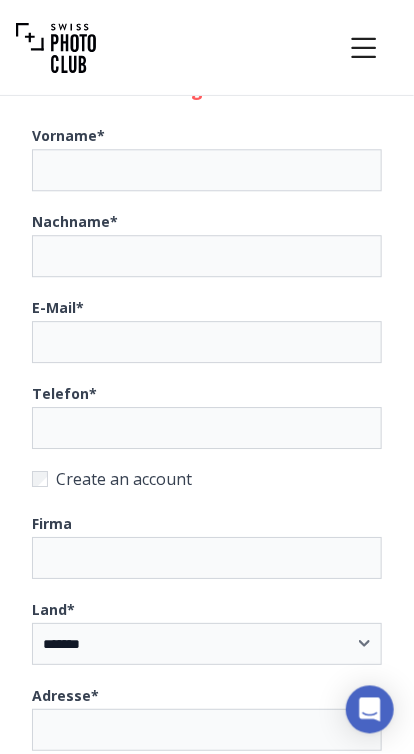 scroll, scrollTop: 600, scrollLeft: 0, axis: vertical 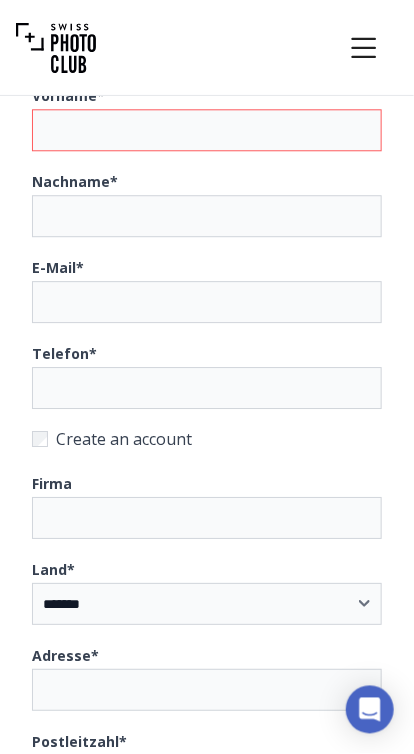 click on "Vorname *" at bounding box center [207, 130] 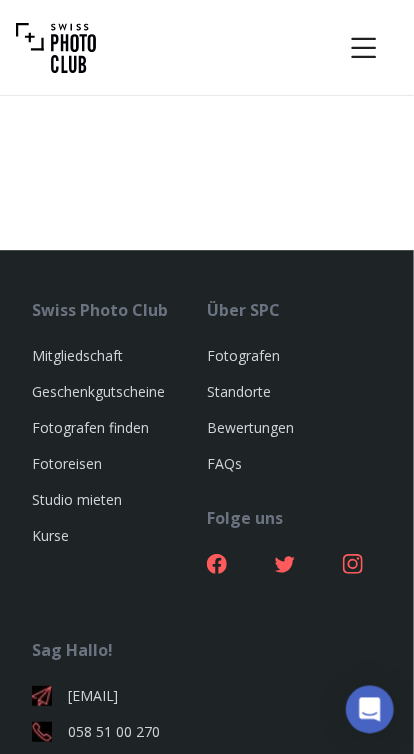 select on "*******" 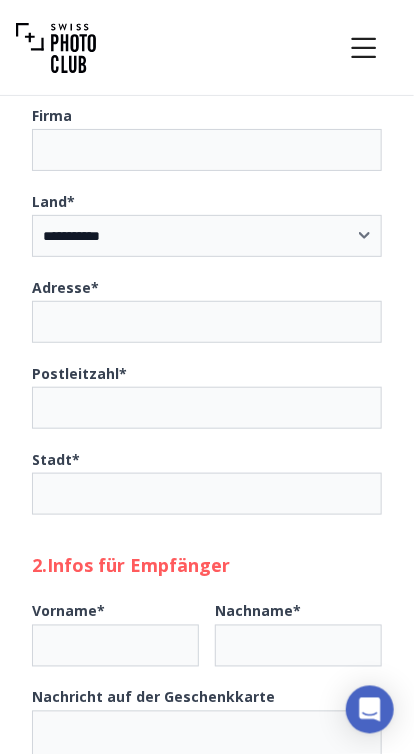 scroll, scrollTop: 1000, scrollLeft: 0, axis: vertical 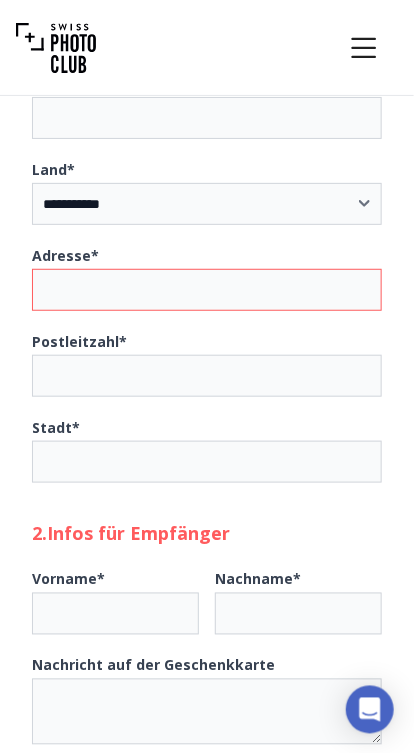click on "Adresse *" at bounding box center [207, 290] 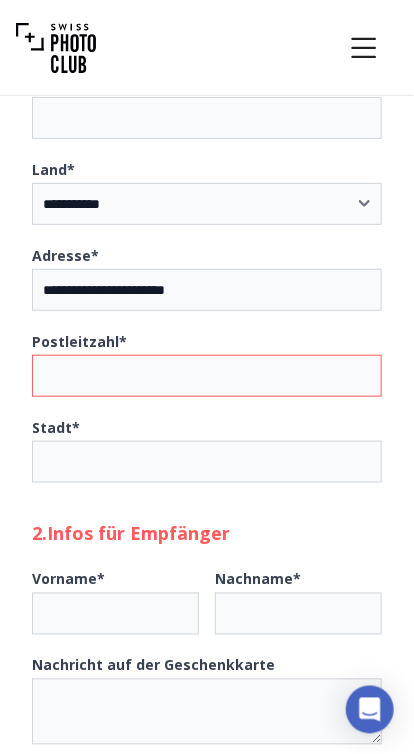 type on "*****" 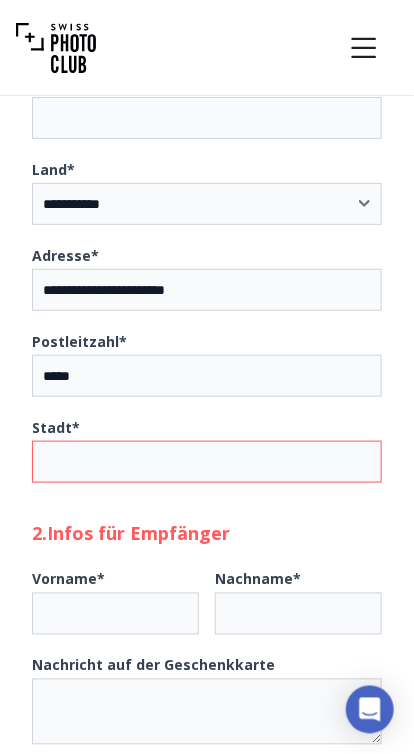 type on "******" 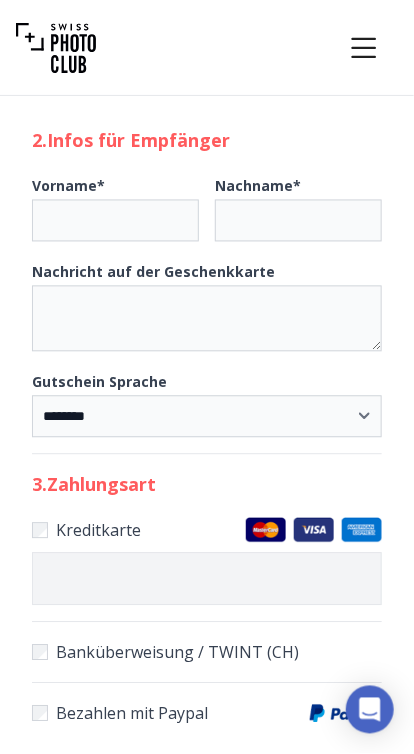 scroll, scrollTop: 1400, scrollLeft: 0, axis: vertical 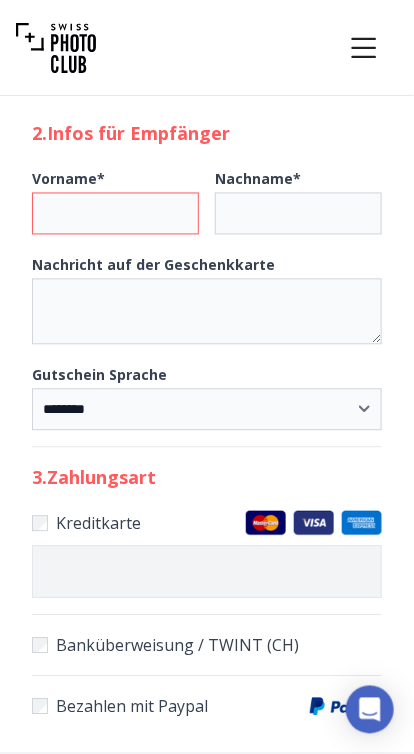 click on "Vorname *" at bounding box center (115, 214) 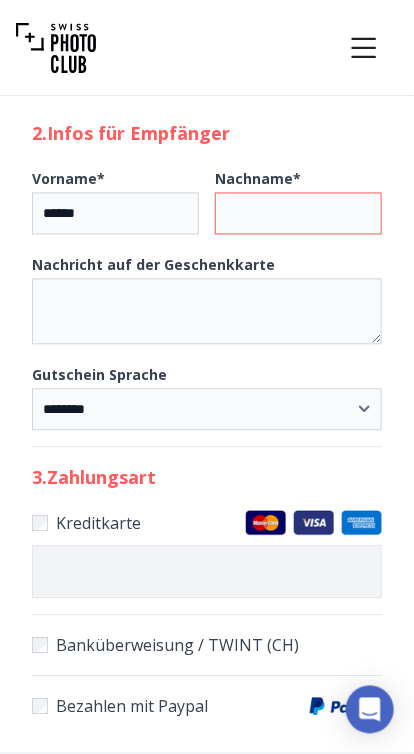 type on "******" 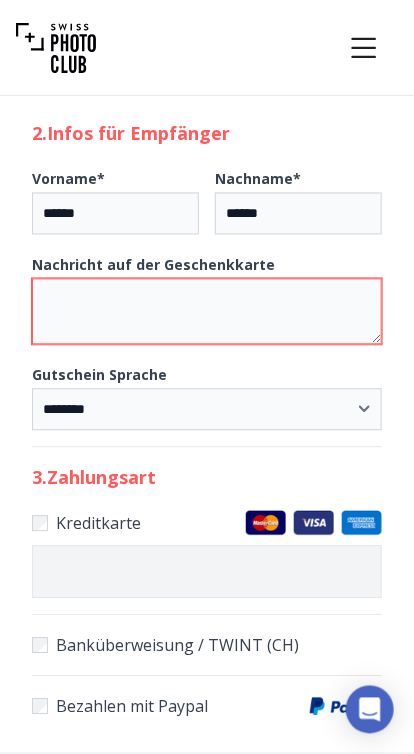 click on "Nachricht auf der Geschenkkarte" at bounding box center (207, 312) 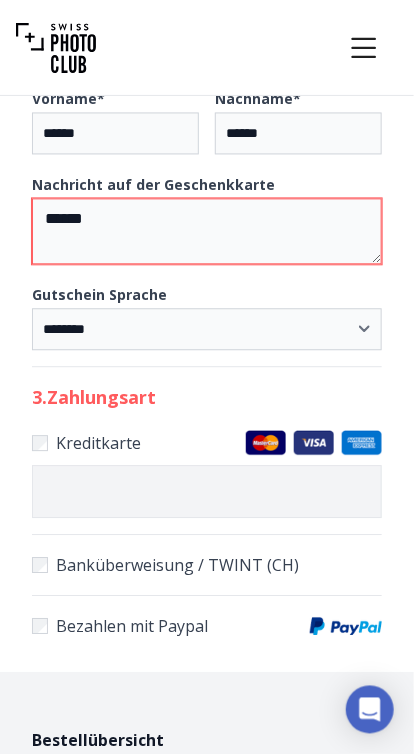 scroll, scrollTop: 1600, scrollLeft: 0, axis: vertical 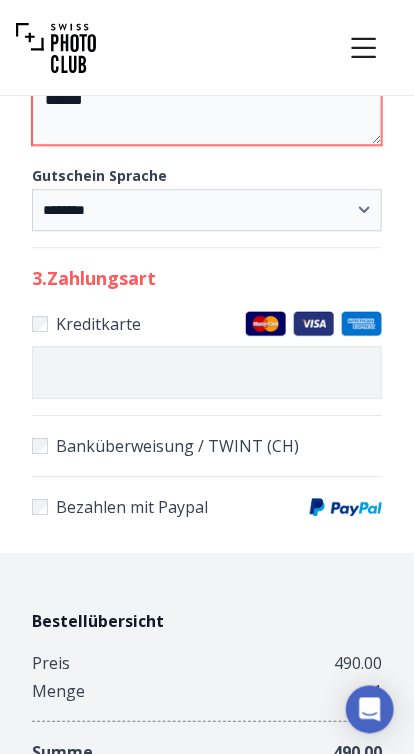 type on "******" 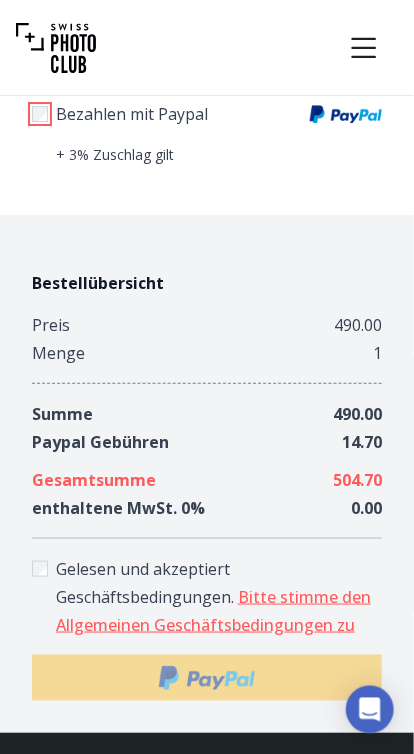scroll, scrollTop: 1900, scrollLeft: 0, axis: vertical 